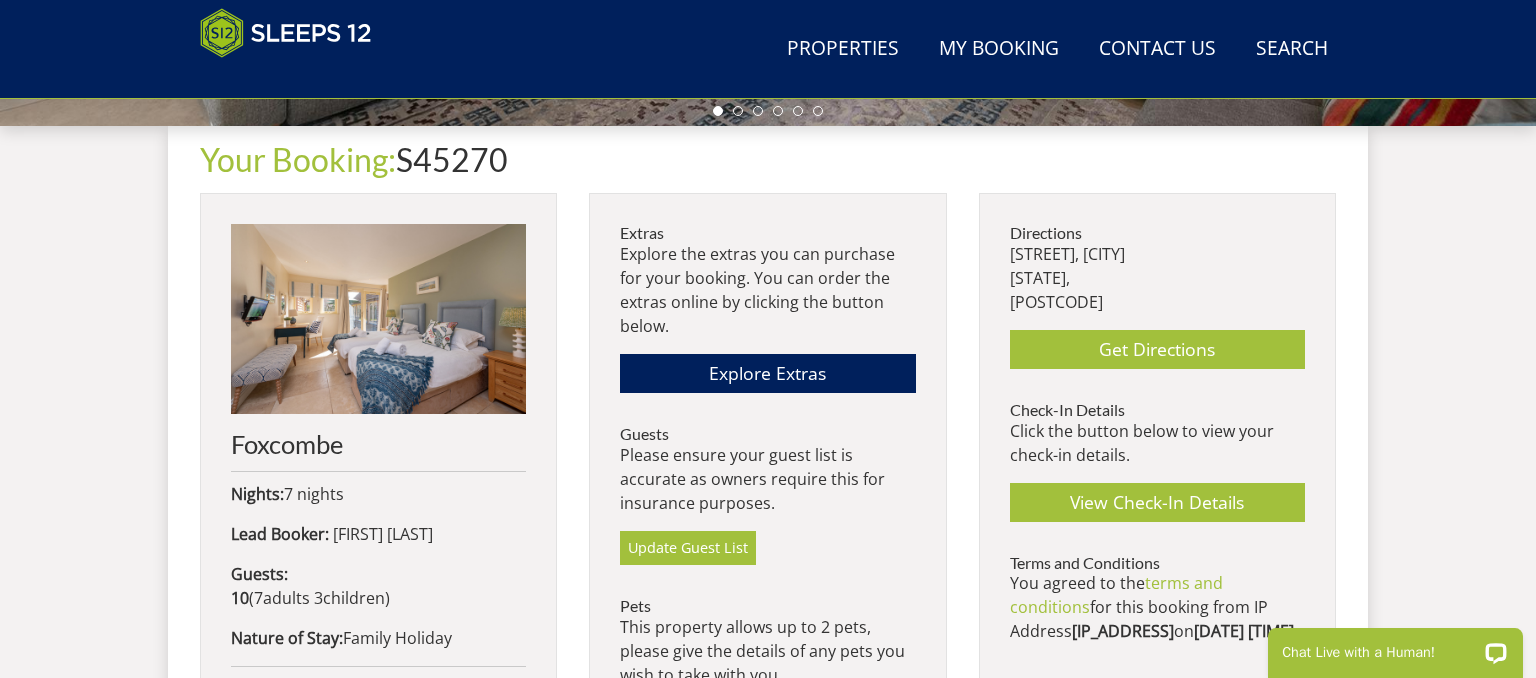 scroll, scrollTop: 762, scrollLeft: 0, axis: vertical 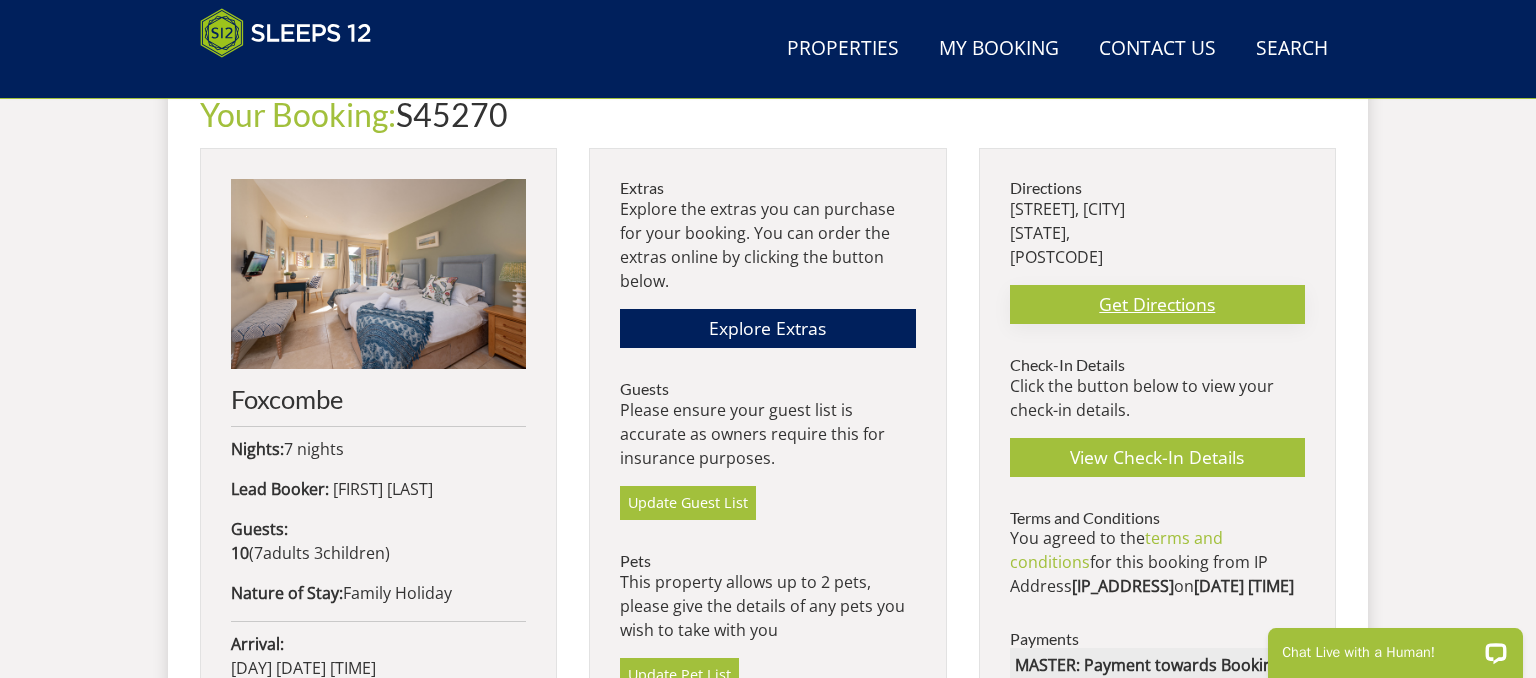 click on "Get Directions" at bounding box center (1157, 304) 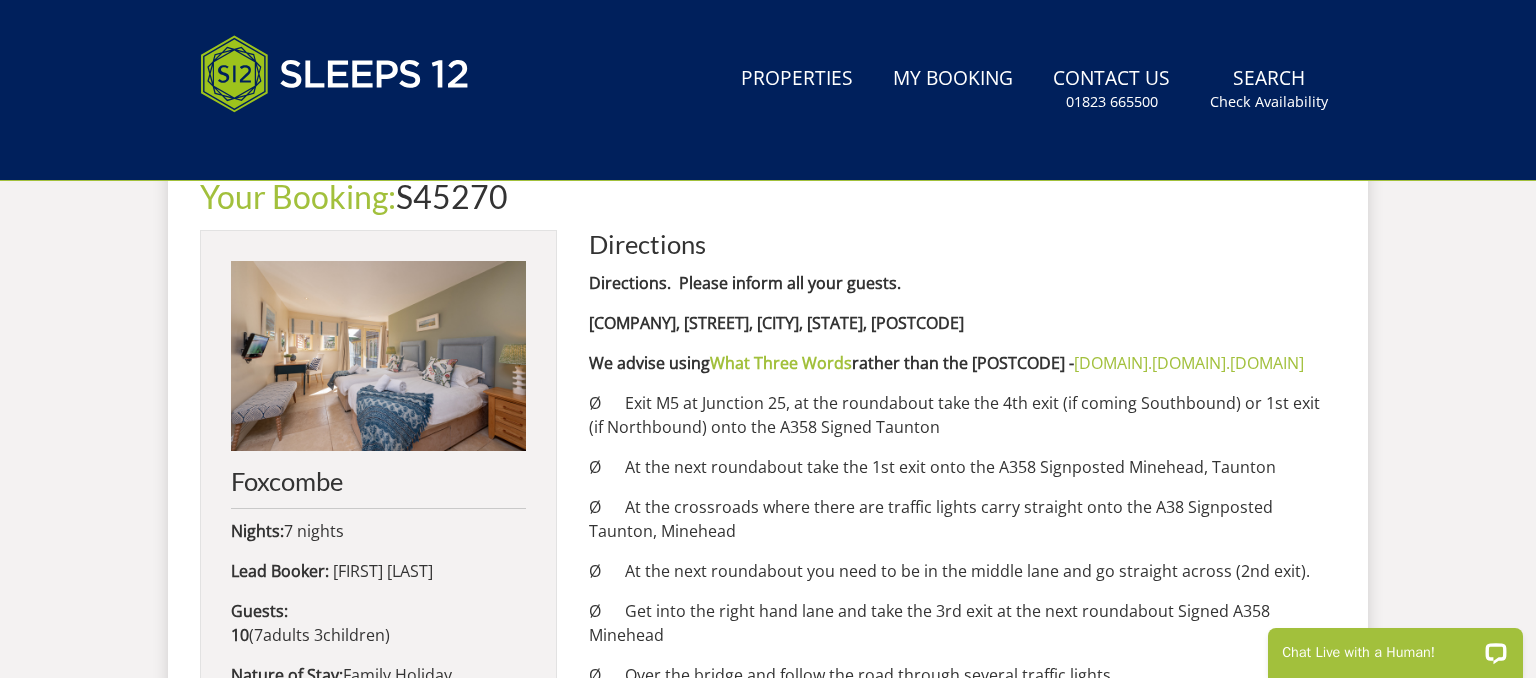 scroll, scrollTop: 0, scrollLeft: 0, axis: both 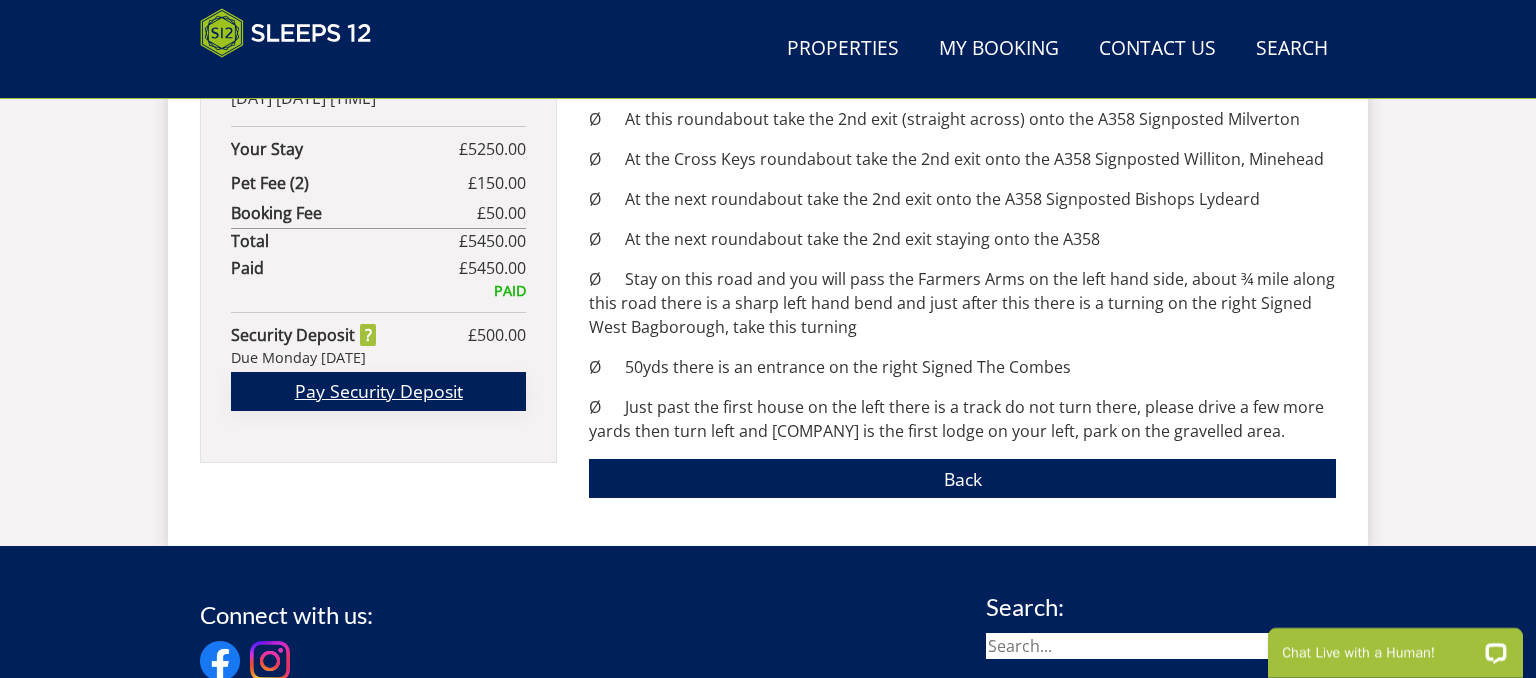 click on "Pay Security Deposit" at bounding box center (378, 391) 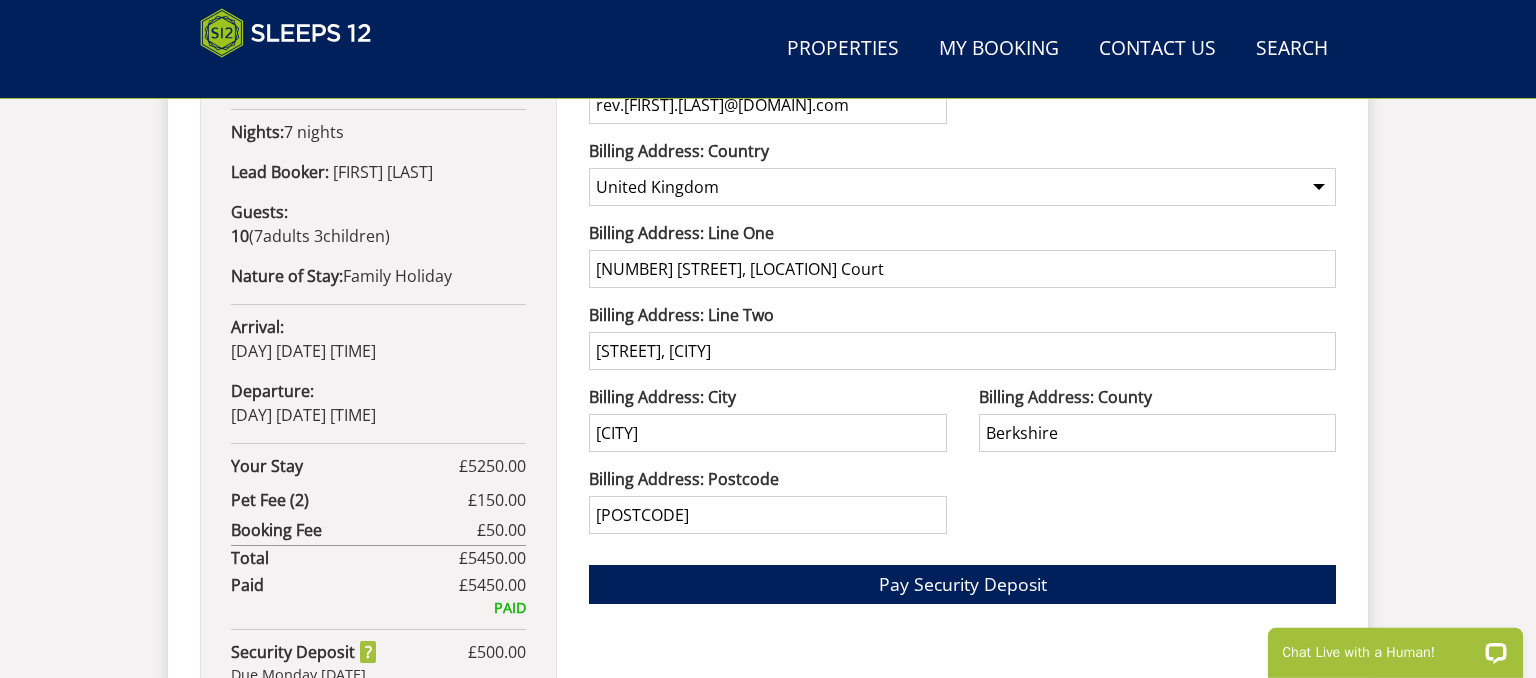 scroll, scrollTop: 1162, scrollLeft: 0, axis: vertical 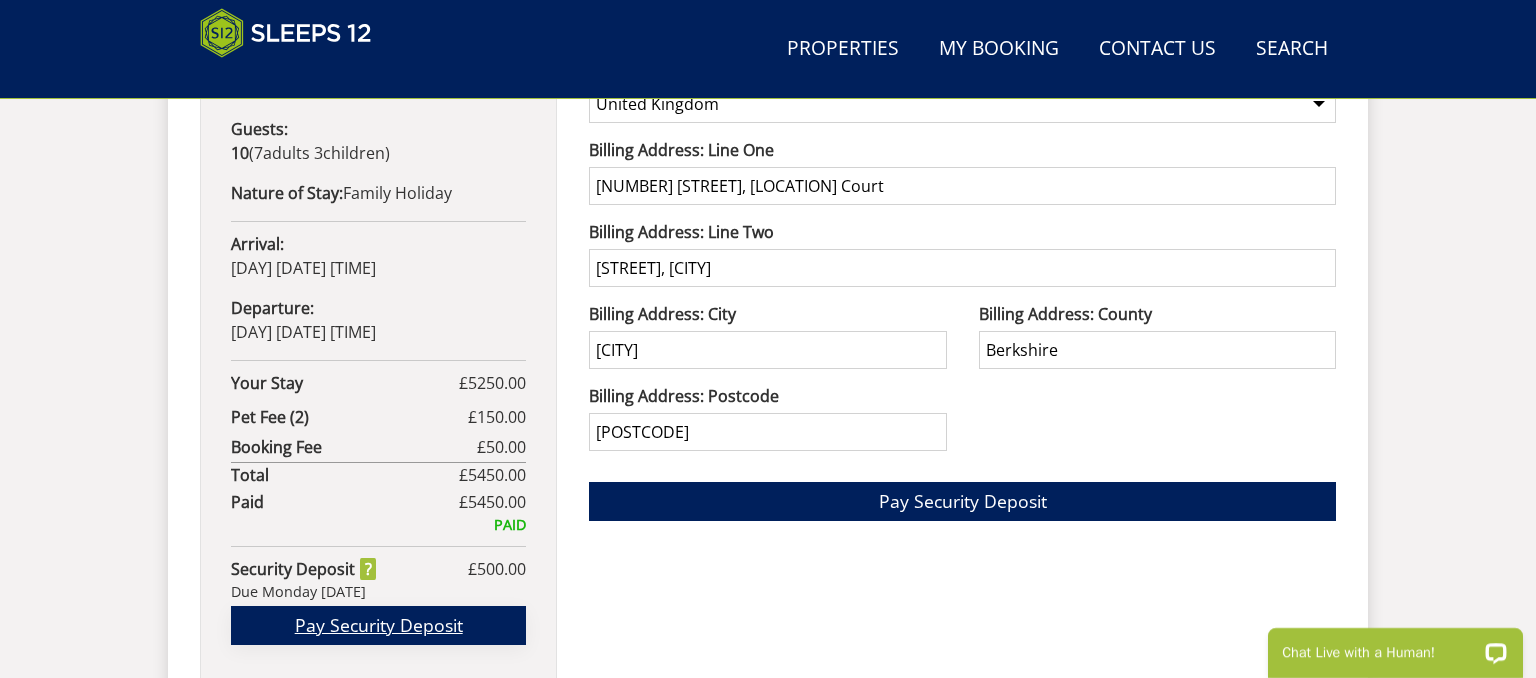 click on "Pay Security Deposit" at bounding box center (378, 625) 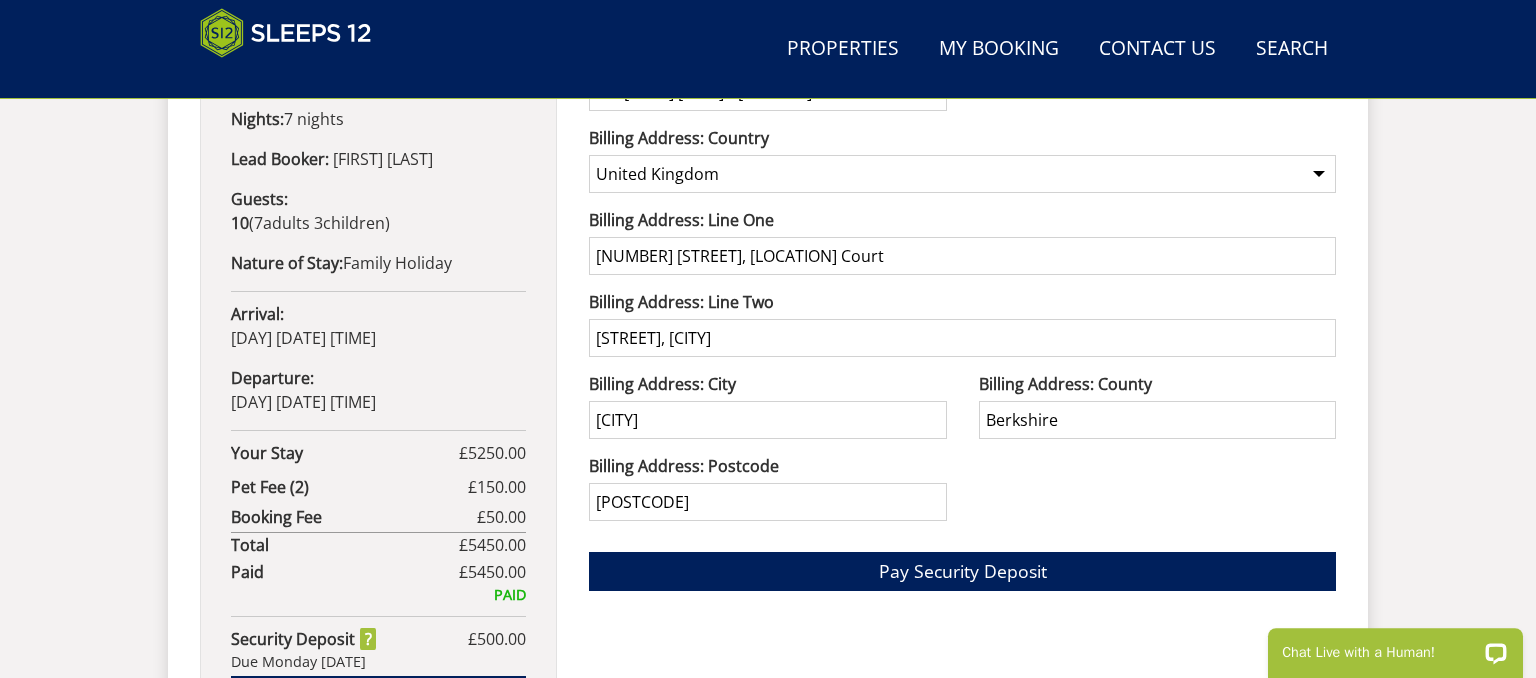 scroll, scrollTop: 1267, scrollLeft: 0, axis: vertical 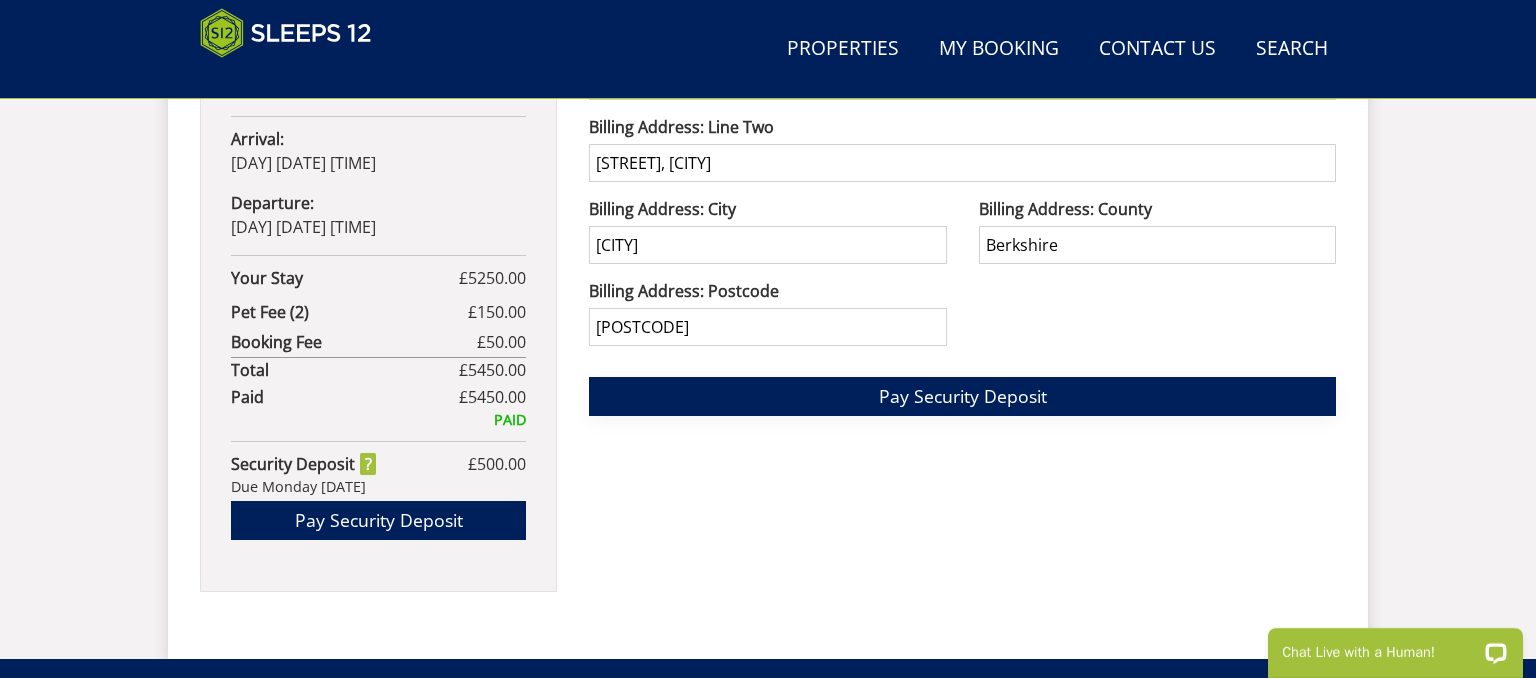 click on "Pay Security Deposit" at bounding box center (963, 396) 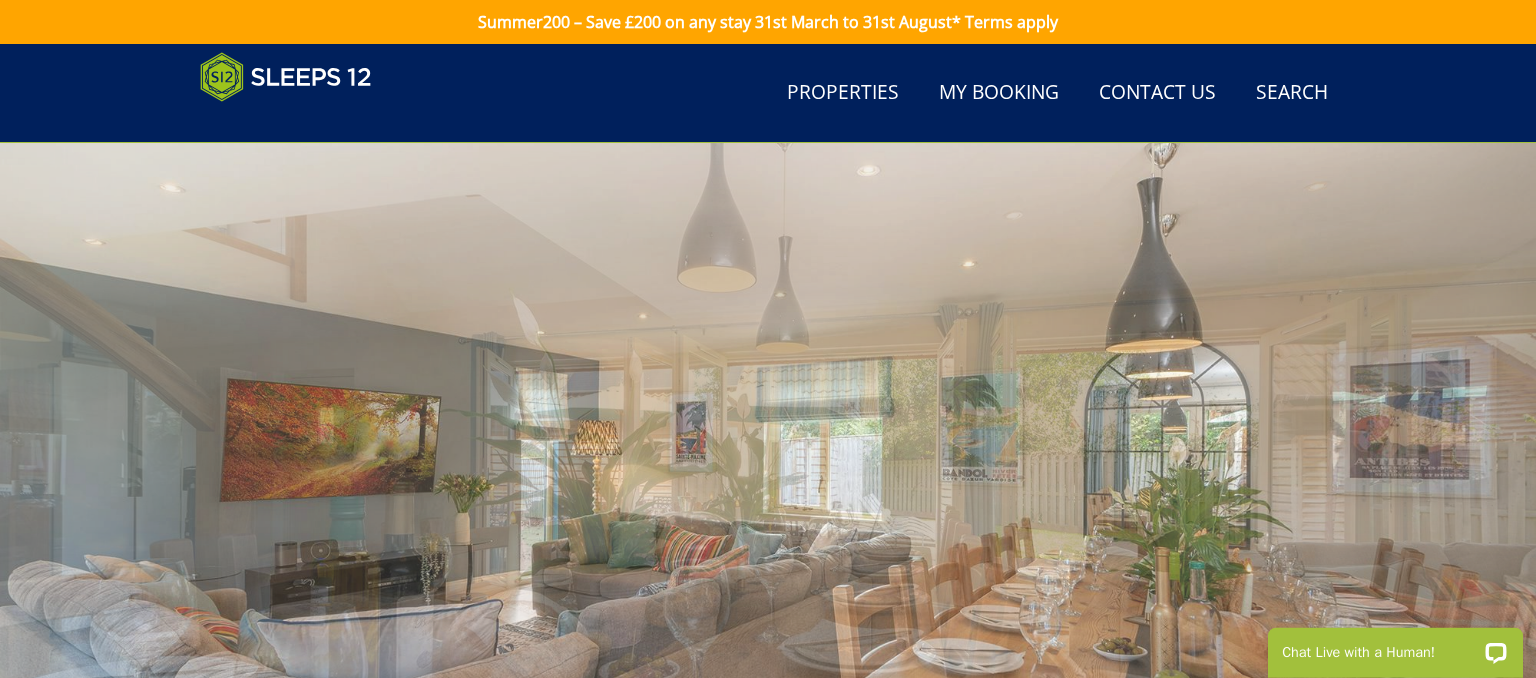 scroll, scrollTop: 0, scrollLeft: 0, axis: both 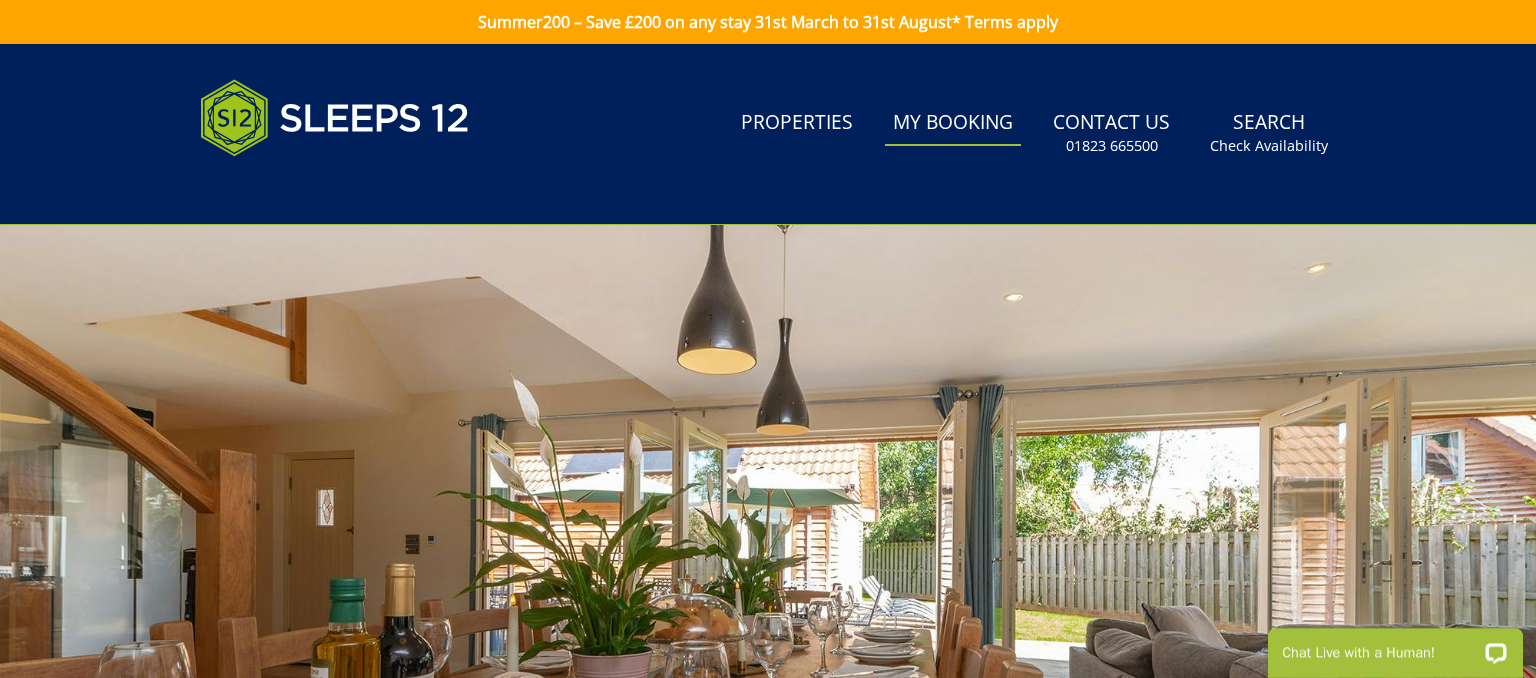 click on "My Booking" at bounding box center (953, 123) 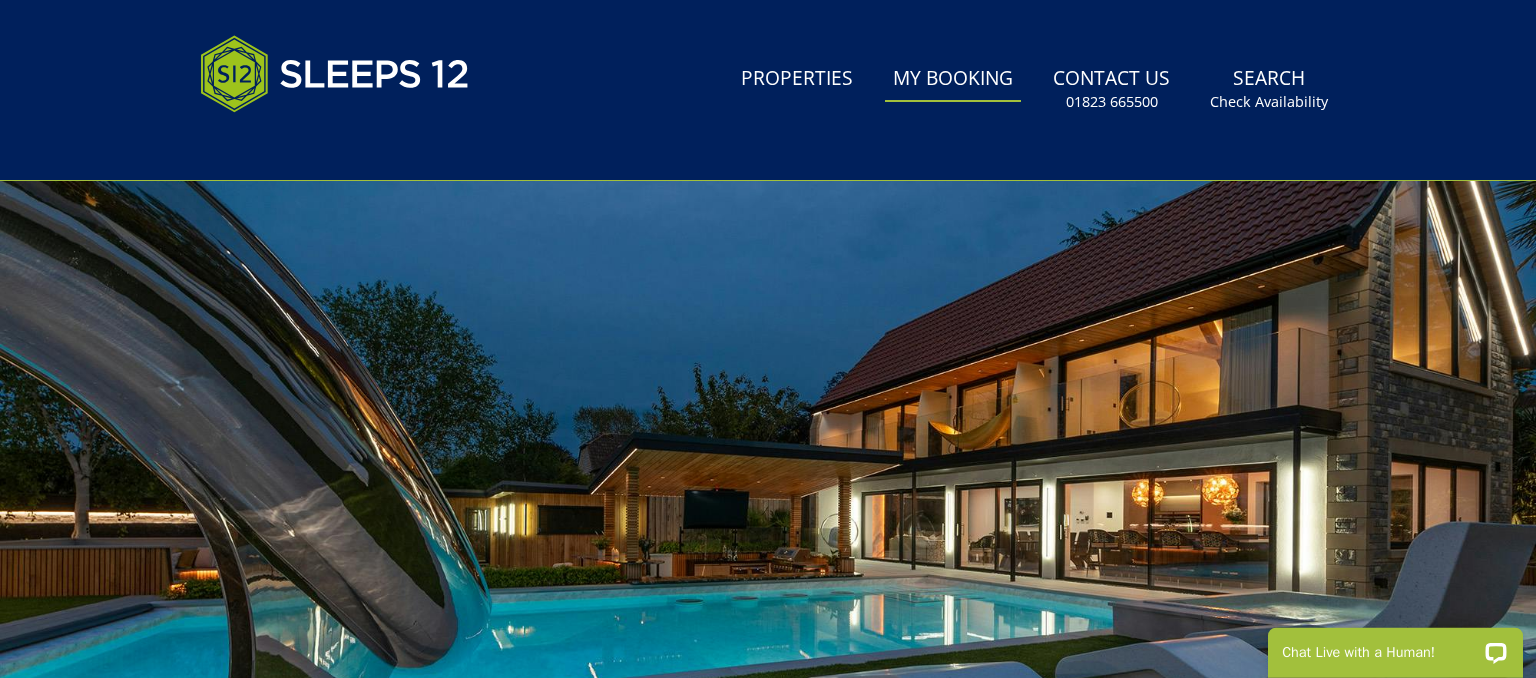 scroll, scrollTop: 0, scrollLeft: 0, axis: both 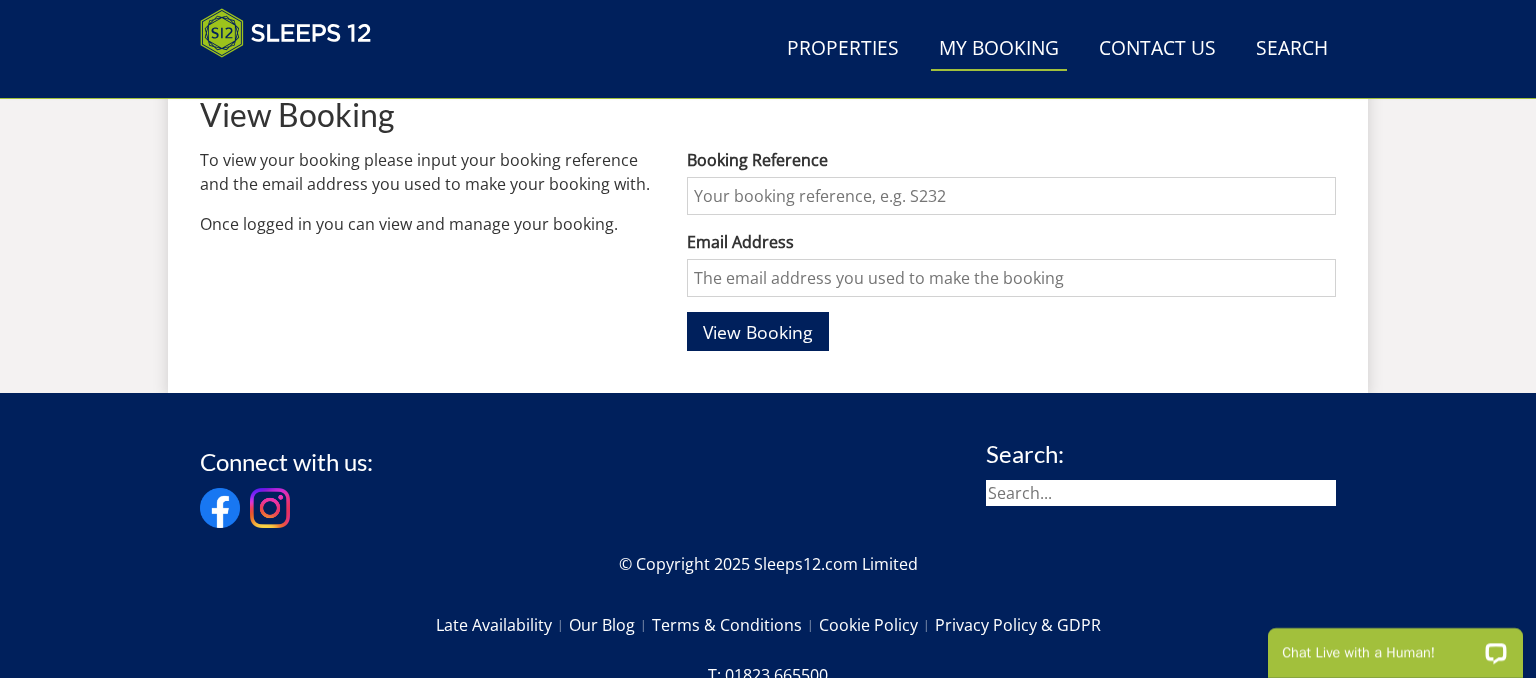 click on "Booking Reference" at bounding box center [1011, 196] 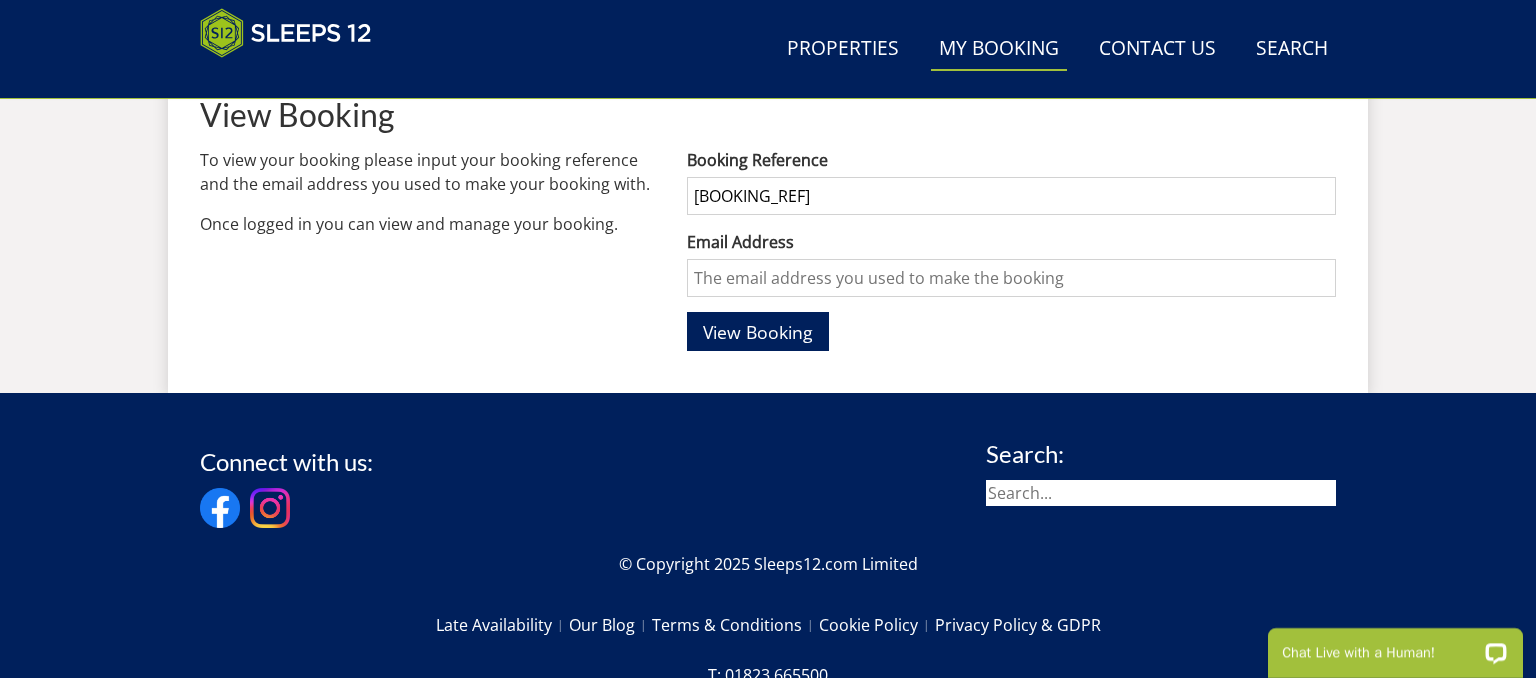 type on "[BOOKING_REF]" 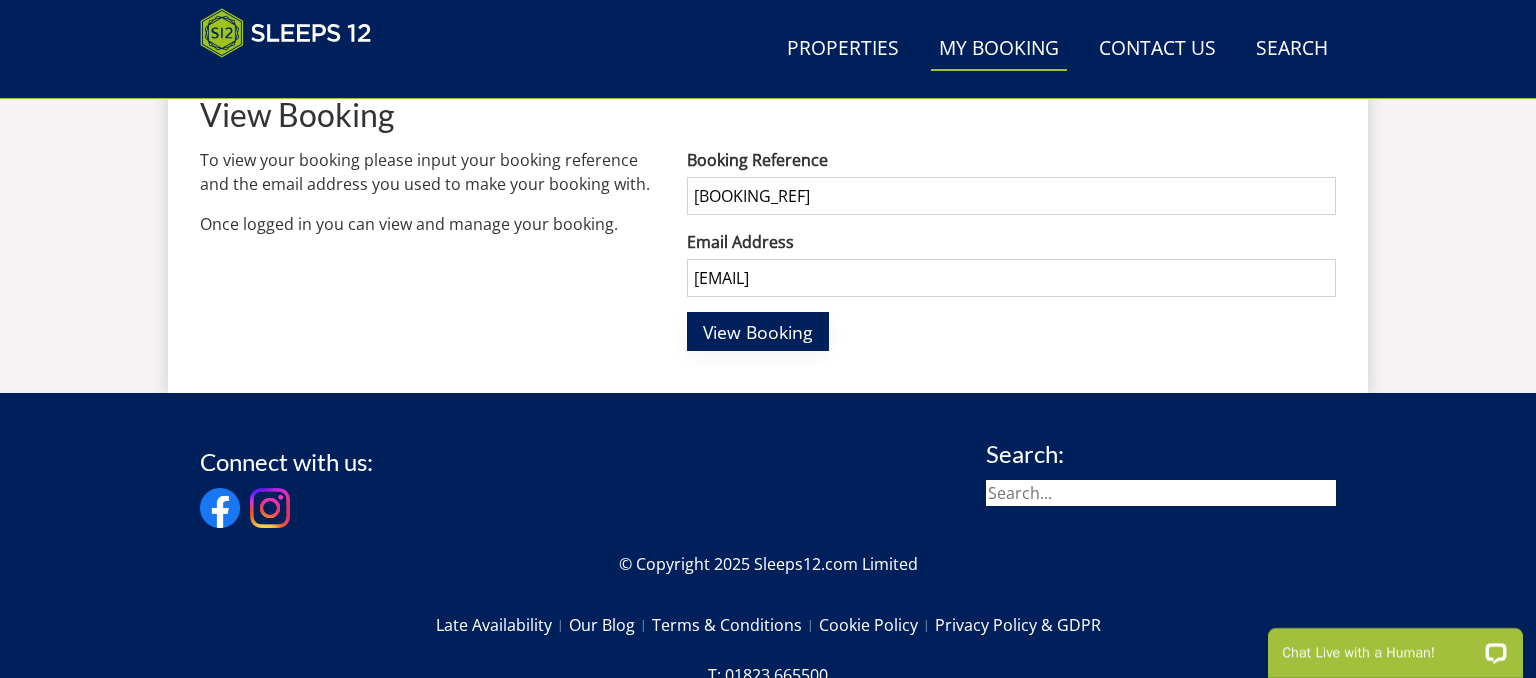 type on "[EMAIL]" 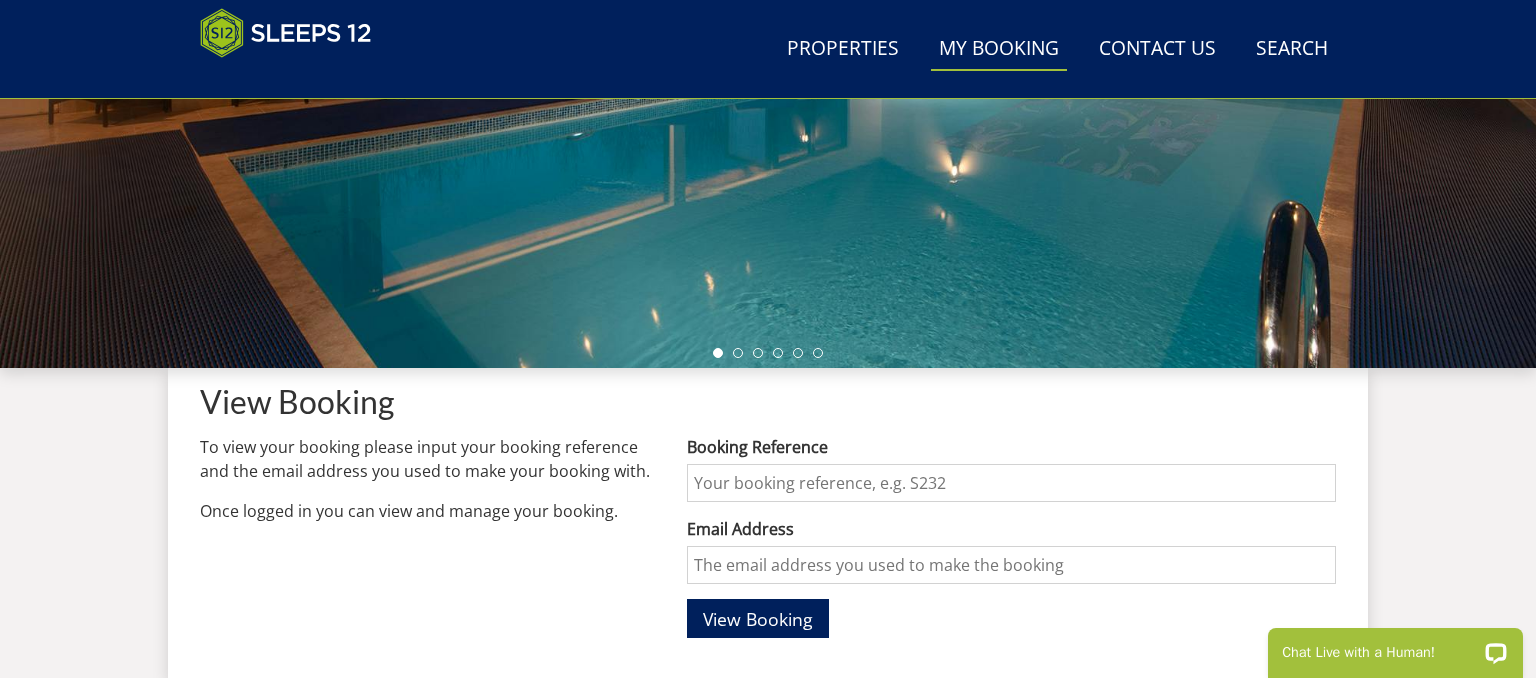 scroll, scrollTop: 528, scrollLeft: 0, axis: vertical 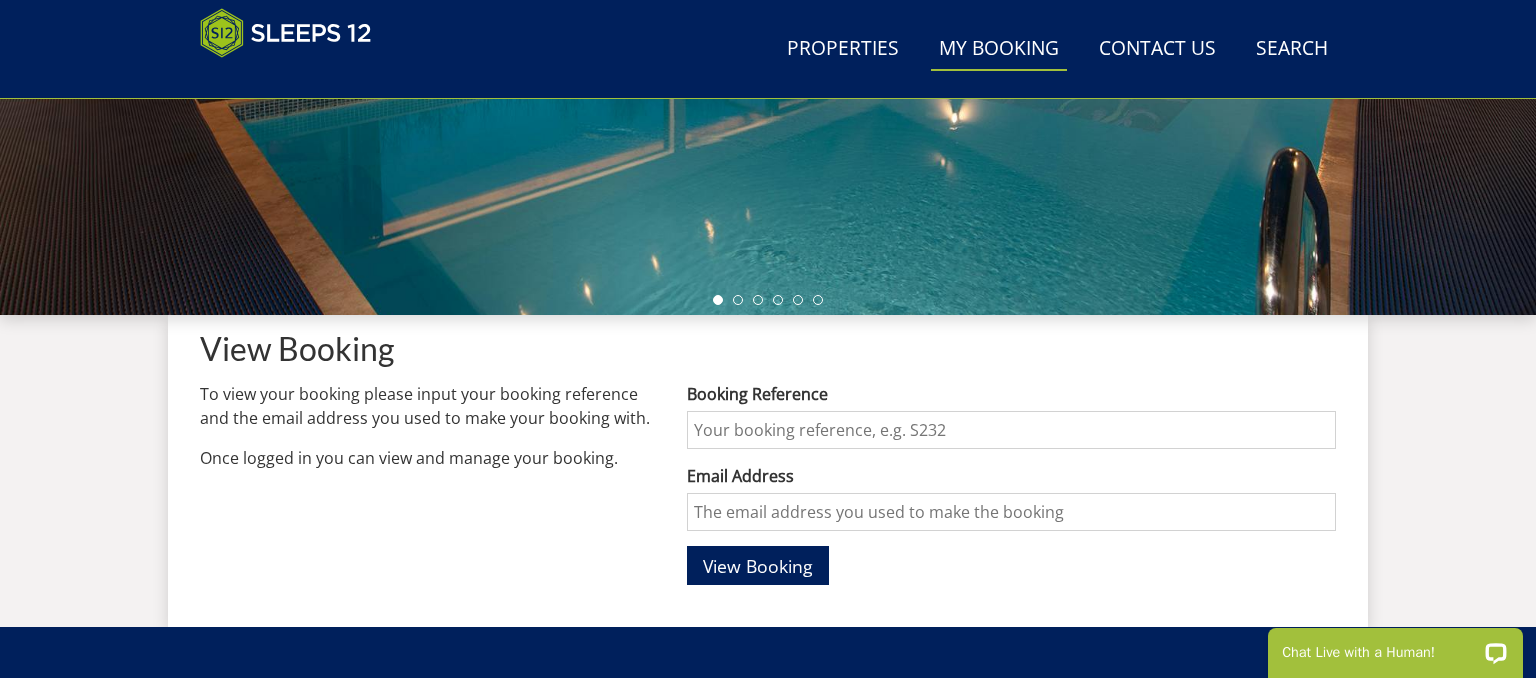 click on "Booking Reference" at bounding box center (1011, 430) 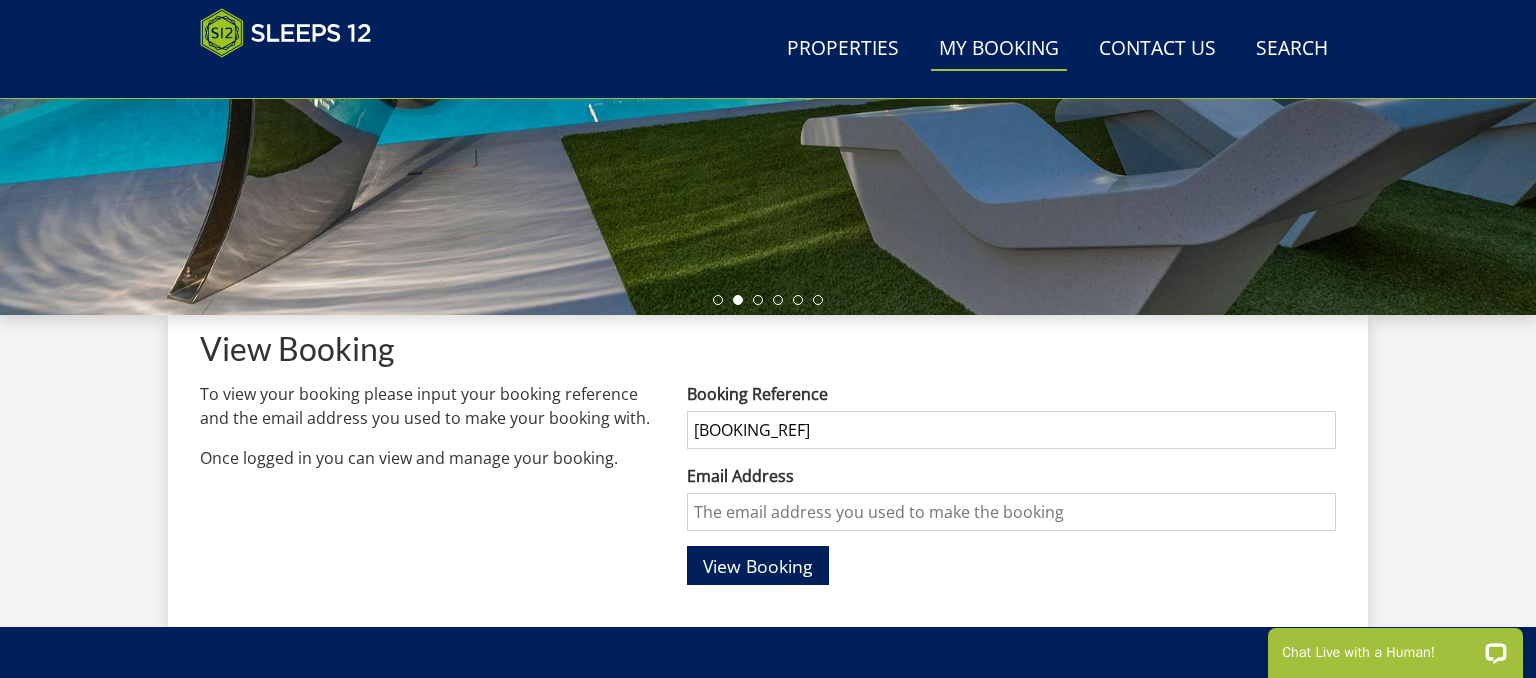 type on "[BOOKING_REF]" 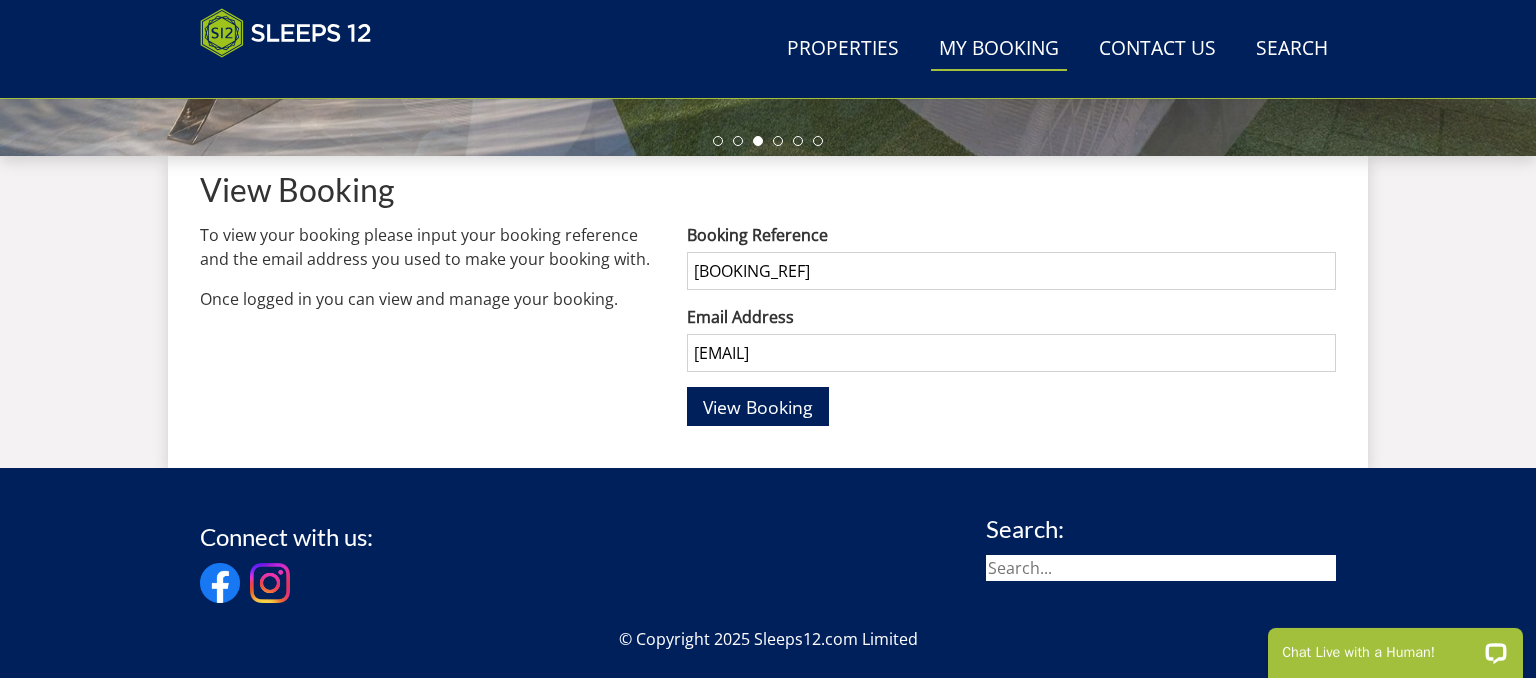 scroll, scrollTop: 739, scrollLeft: 0, axis: vertical 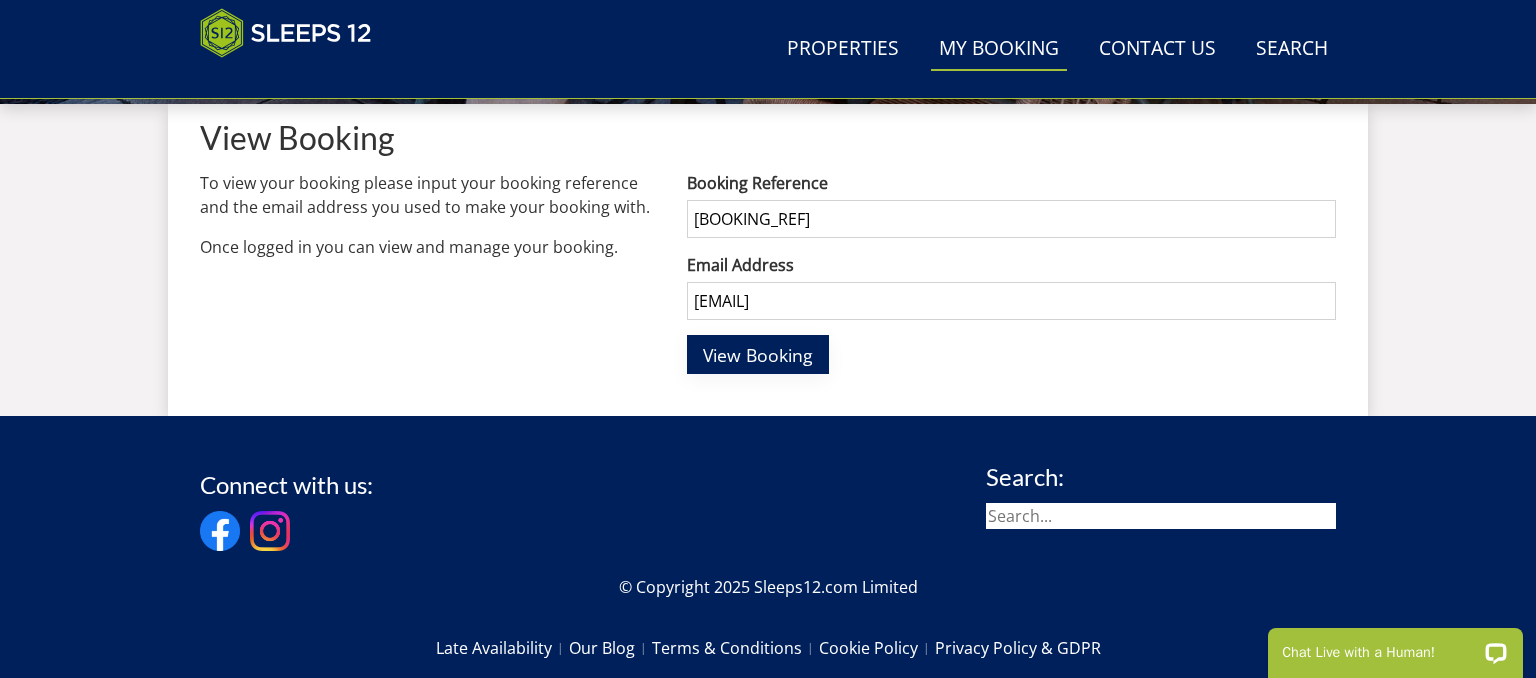 type on "[EMAIL]" 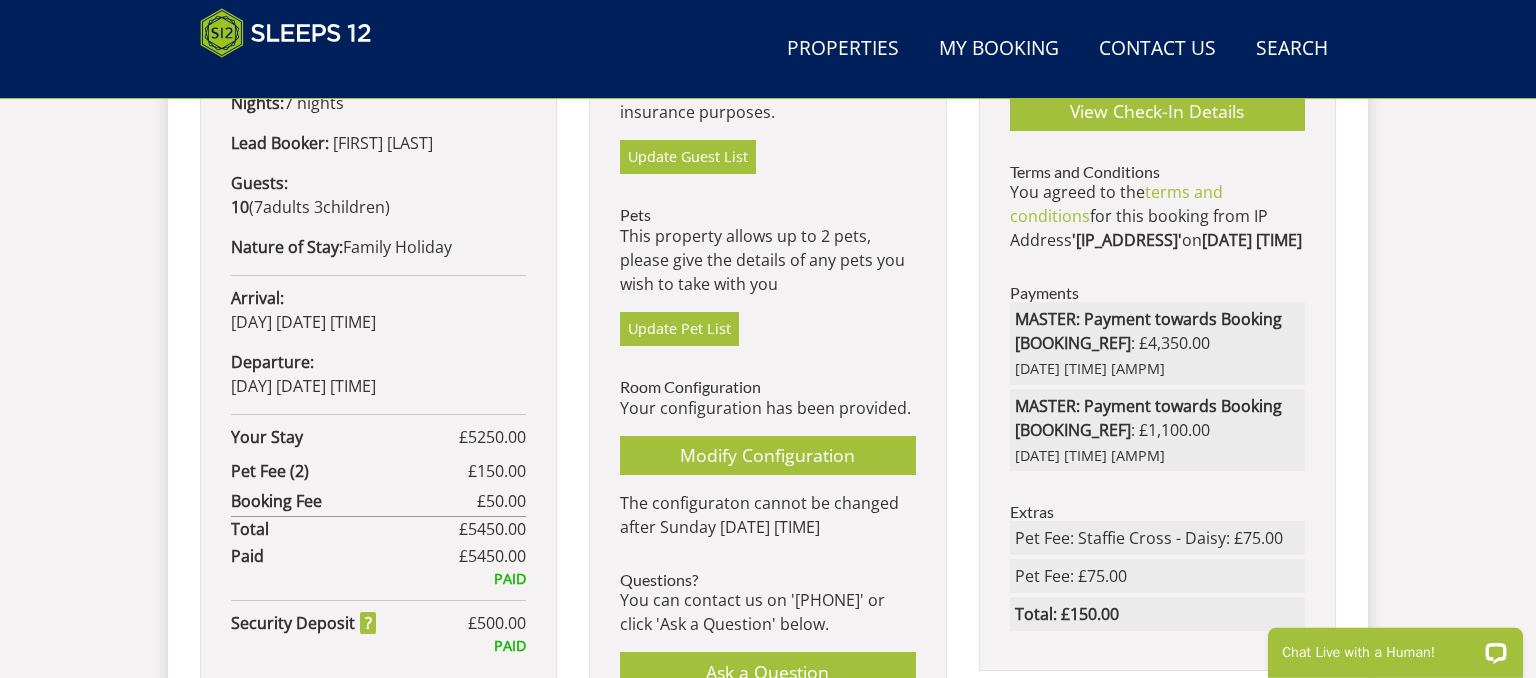 scroll, scrollTop: 1267, scrollLeft: 0, axis: vertical 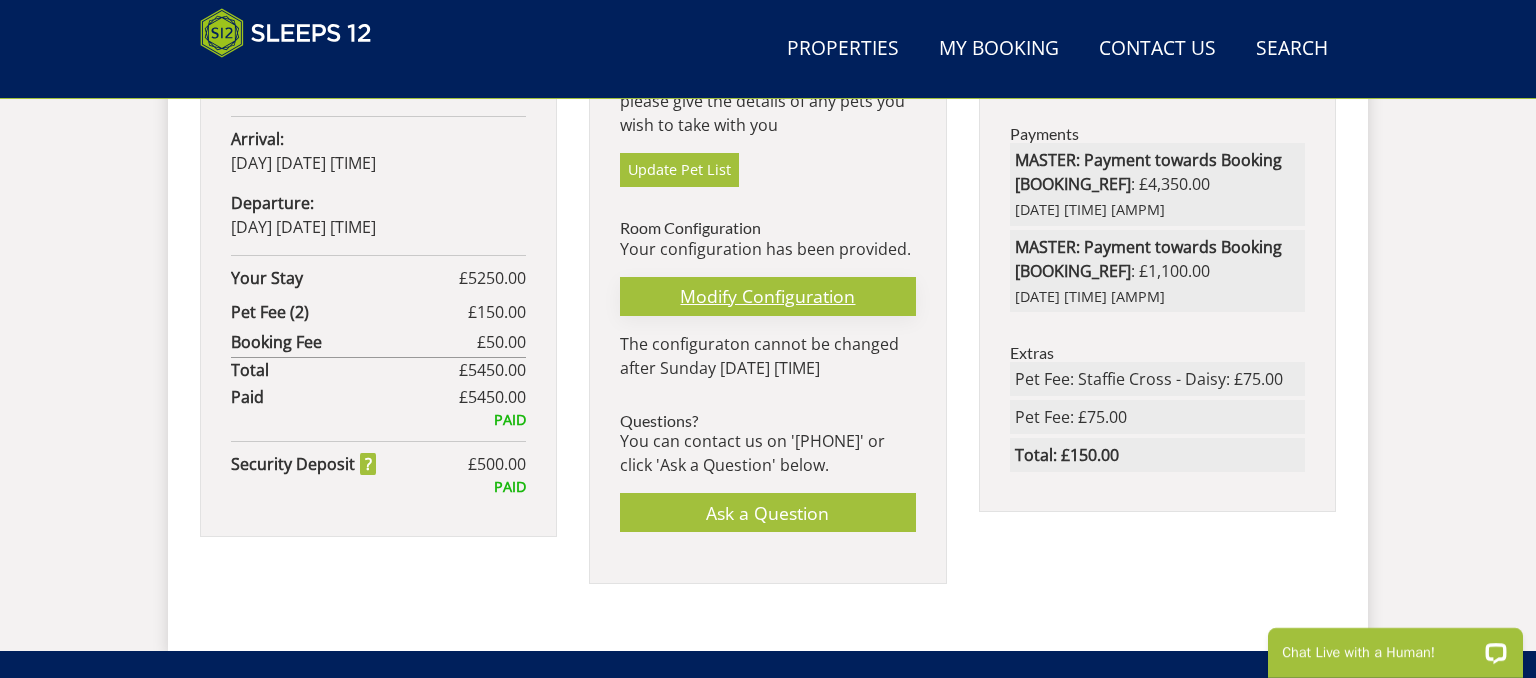 click on "Modify Configuration" at bounding box center [767, 296] 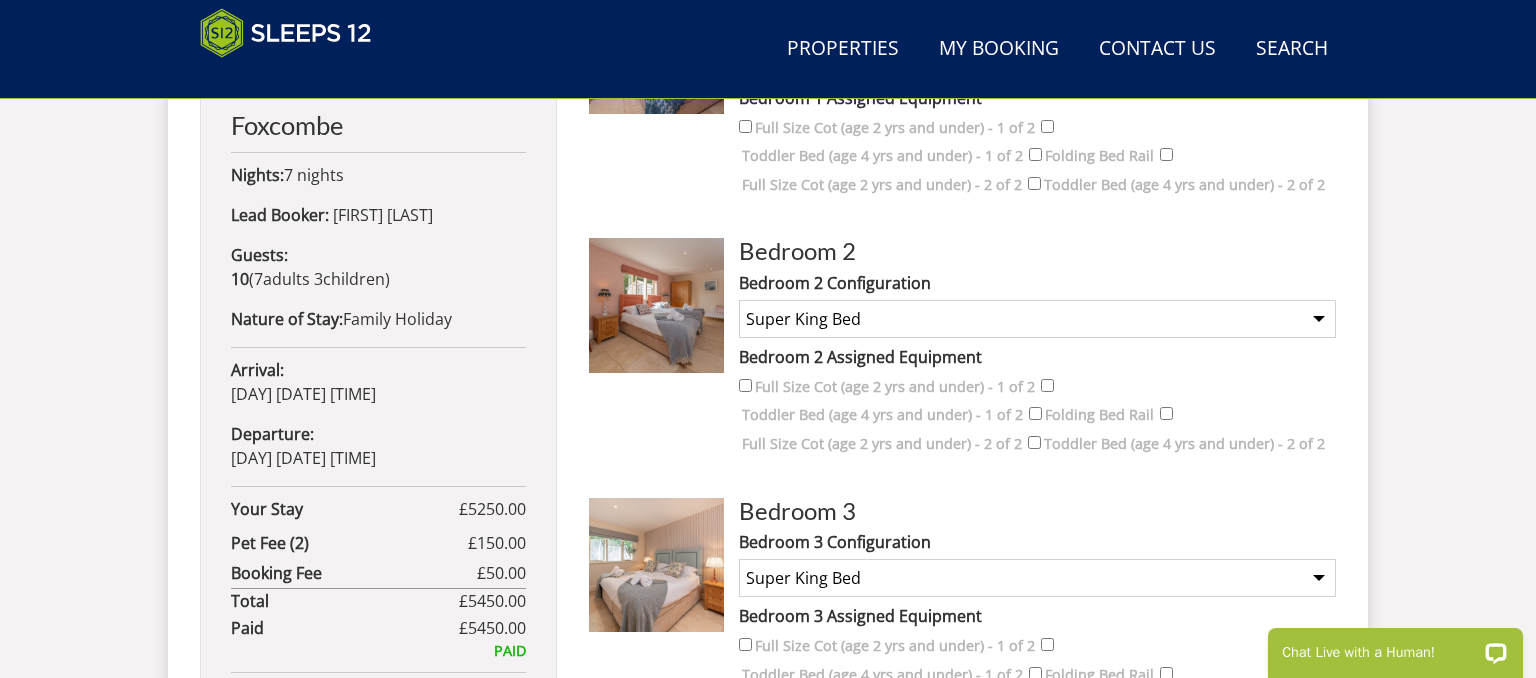scroll, scrollTop: 720, scrollLeft: 0, axis: vertical 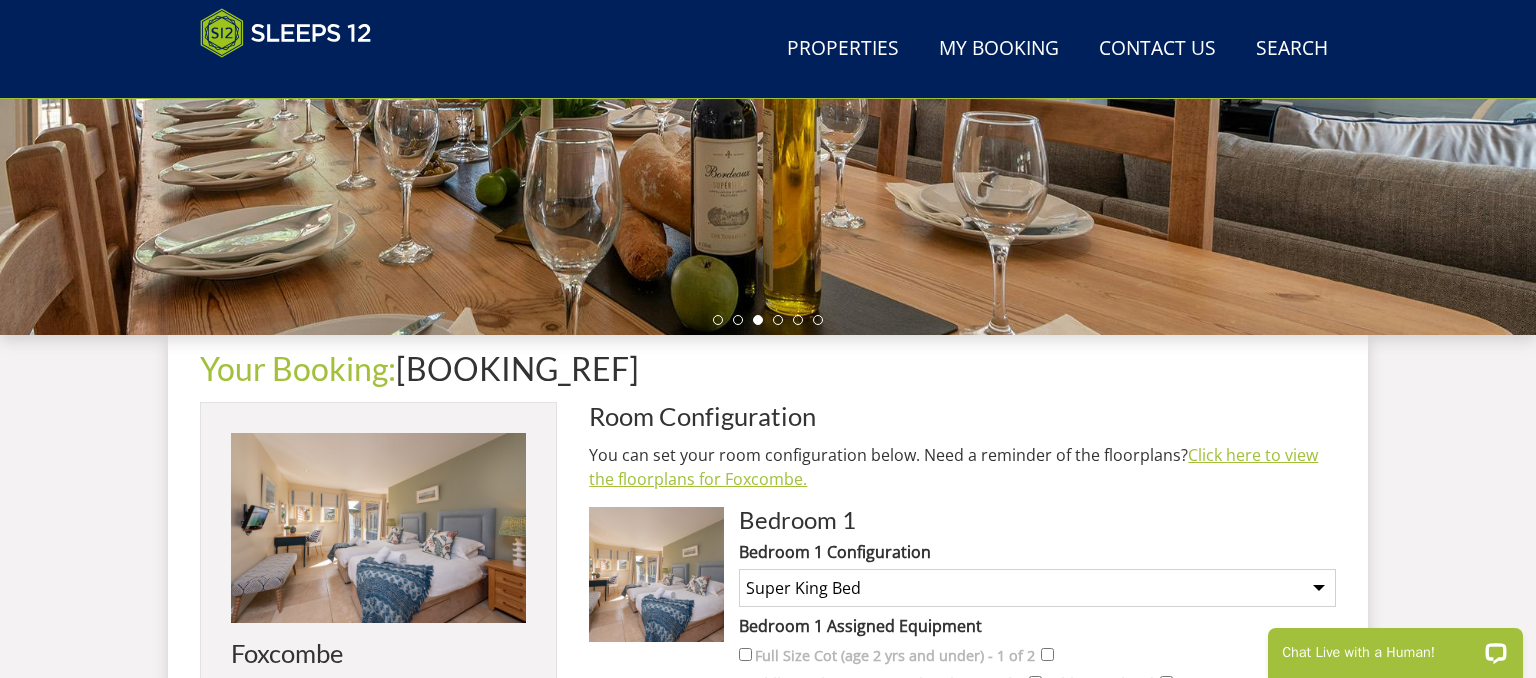 click on "Click here to view the floorplans for Foxcombe." at bounding box center [953, 467] 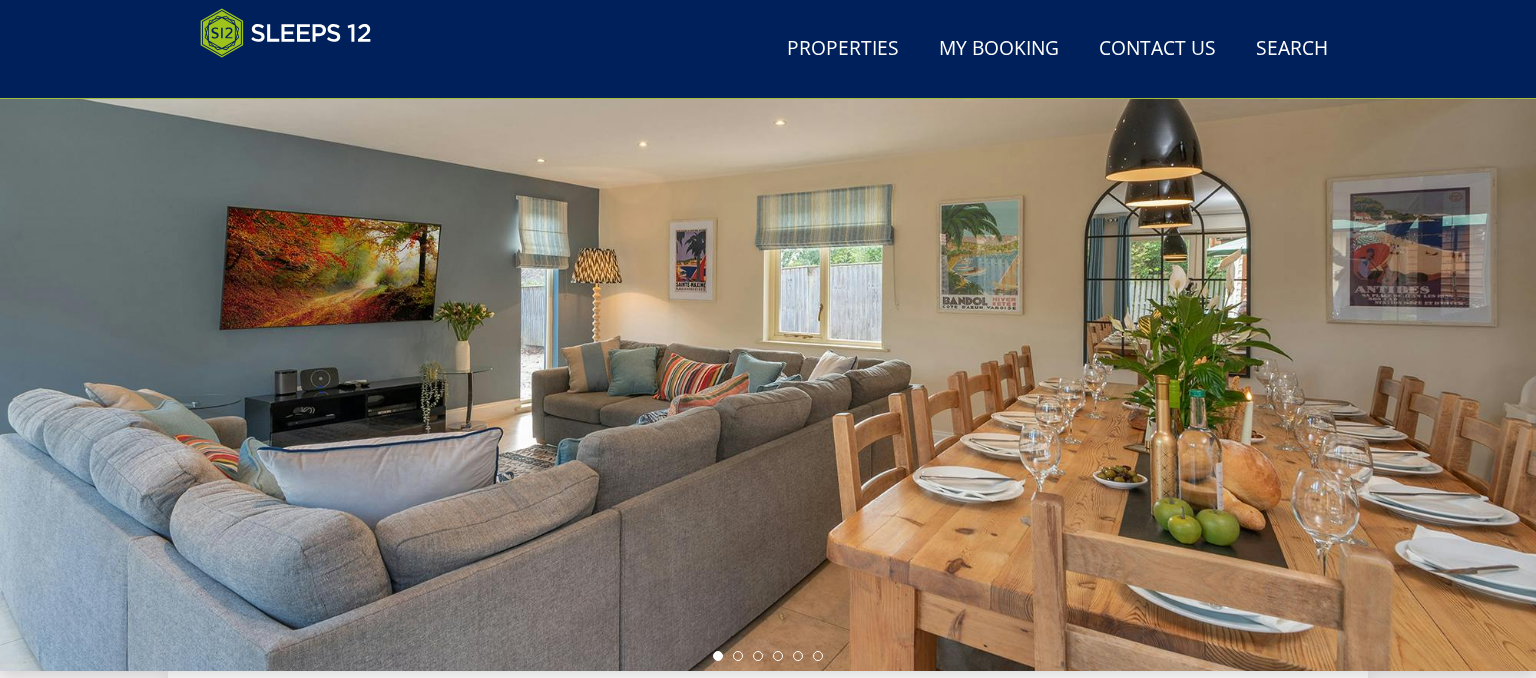 scroll, scrollTop: 234, scrollLeft: 0, axis: vertical 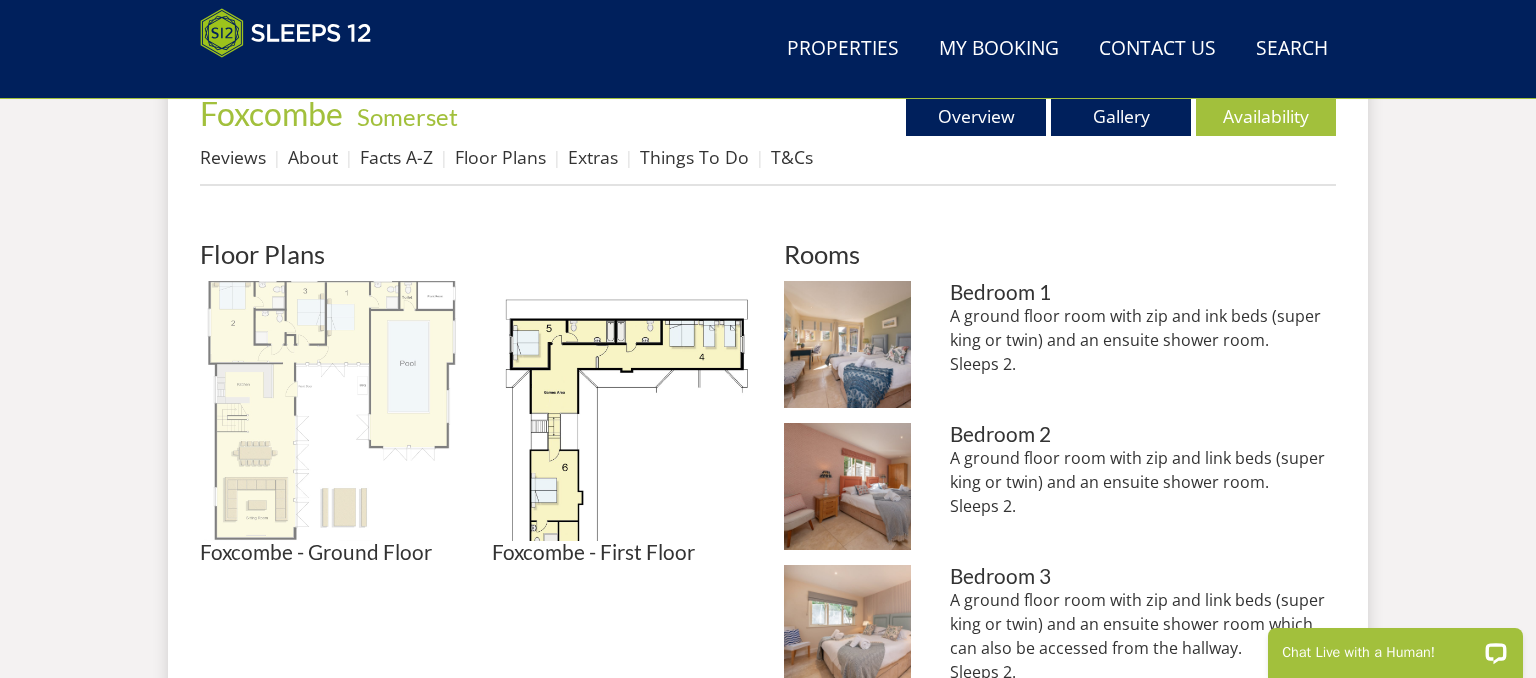 click at bounding box center [330, 411] 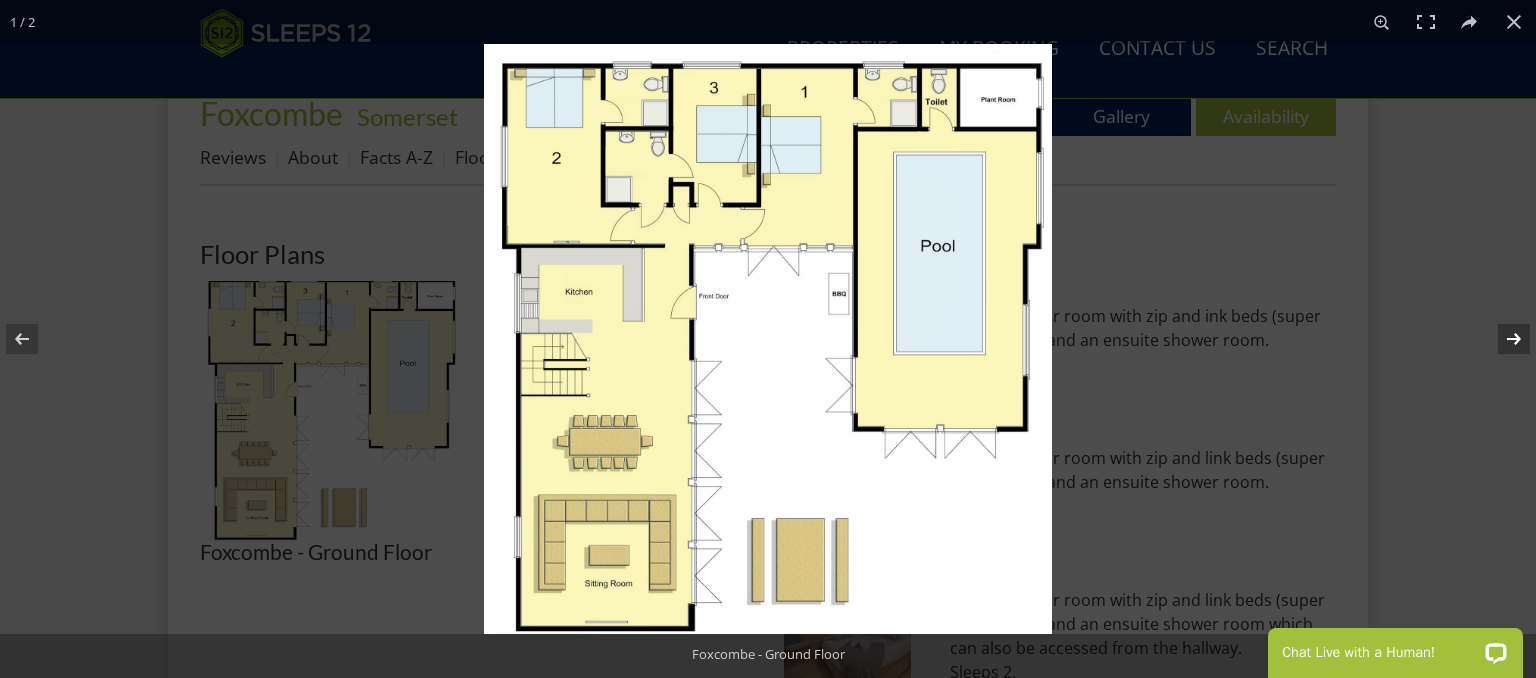 click at bounding box center [1501, 339] 